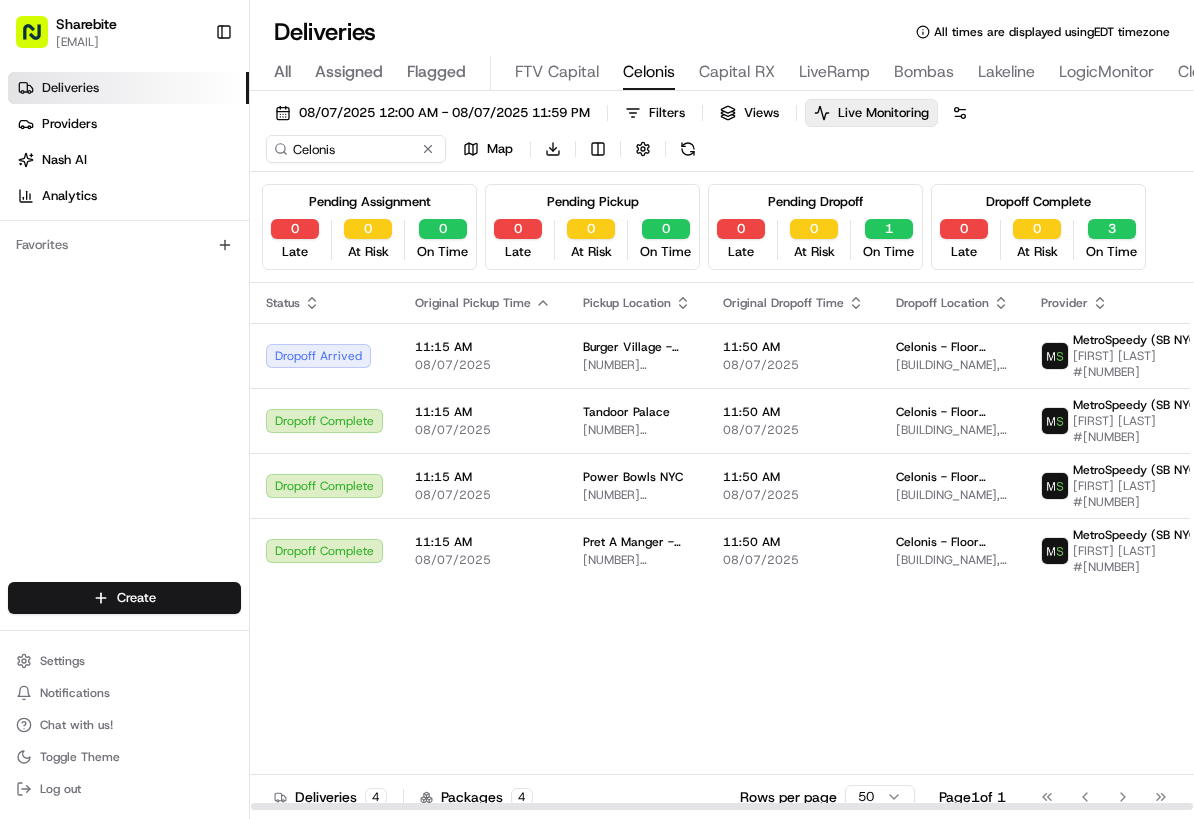 scroll, scrollTop: 0, scrollLeft: 0, axis: both 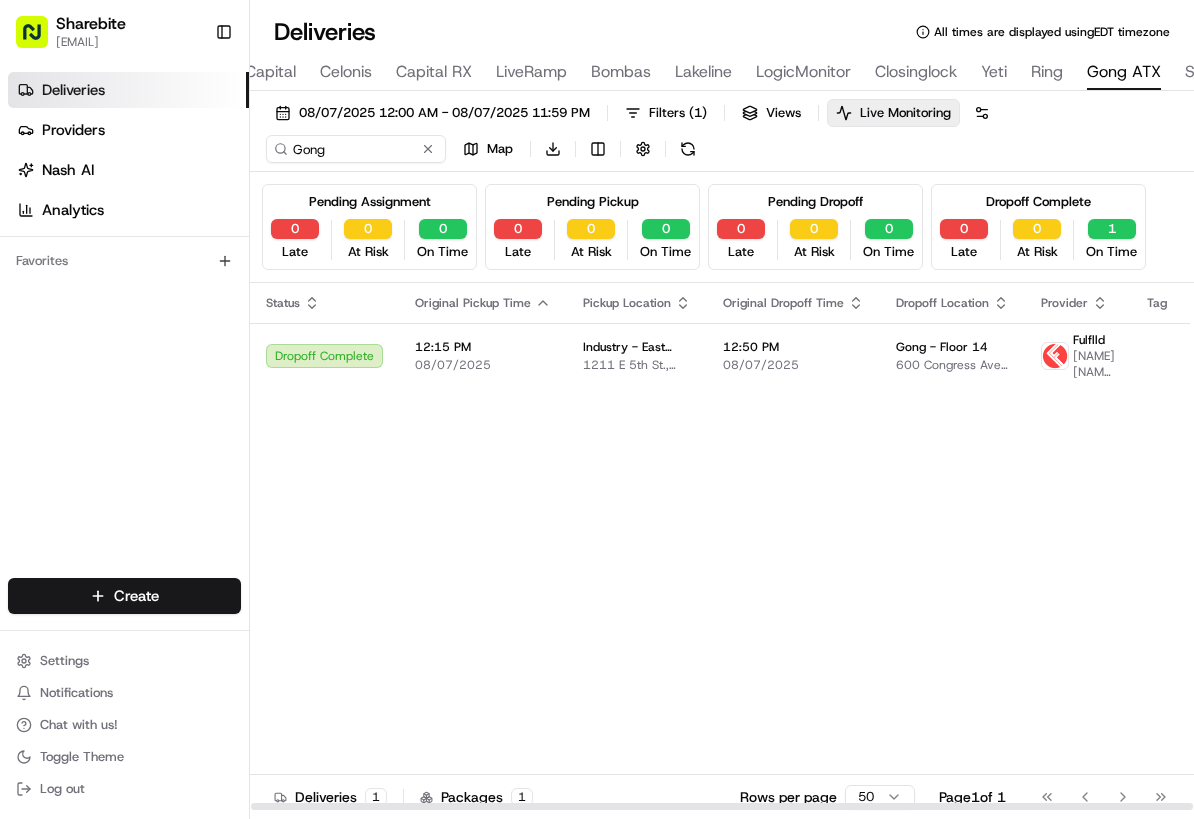 click on "Status Original Pickup Time Pickup Location Original Dropoff Time Dropoff Location Provider Tag Adjusted Pickup Time Actual Pickup Time Actual Dropoff Time Adjusted Dropoff Time Driving Distance Merchant Reference Id Action Dropoff Complete 12:15 PM 08/07/2025 Industry - East Side [NUMBER] [STREET], [CITY], [STATE] [POSTAL_CODE], USA 12:50 PM 08/07/2025 Gong - Floor 14 600 Congress Ave., [CITY], [STATE] [POSTAL_CODE], USA Fulflld Gary Applegate new 12:15 PM 08/07/2025 12:03 PM 08/07/2025 12:21 PM 08/07/2025 12:50 PM 08/07/2025 1.1 mi" at bounding box center [1245, 547] 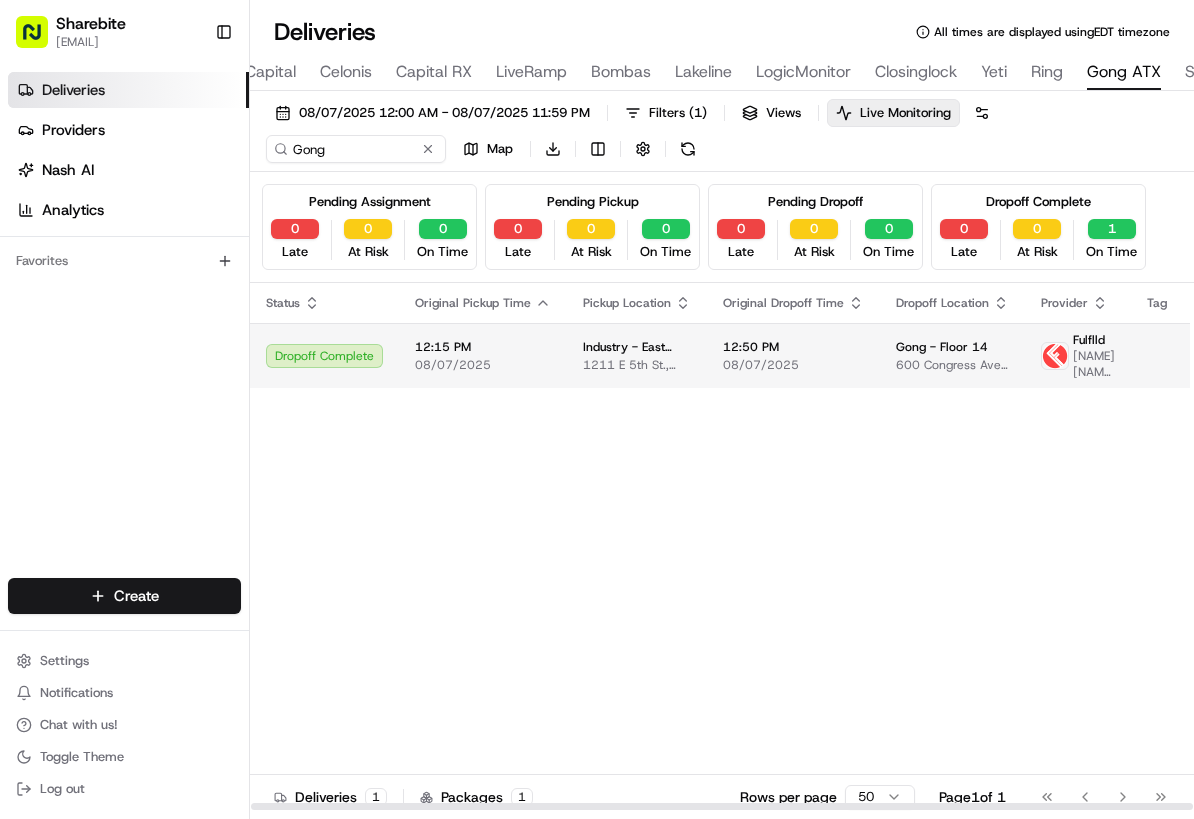 click on "Industry - East Side" at bounding box center (637, 347) 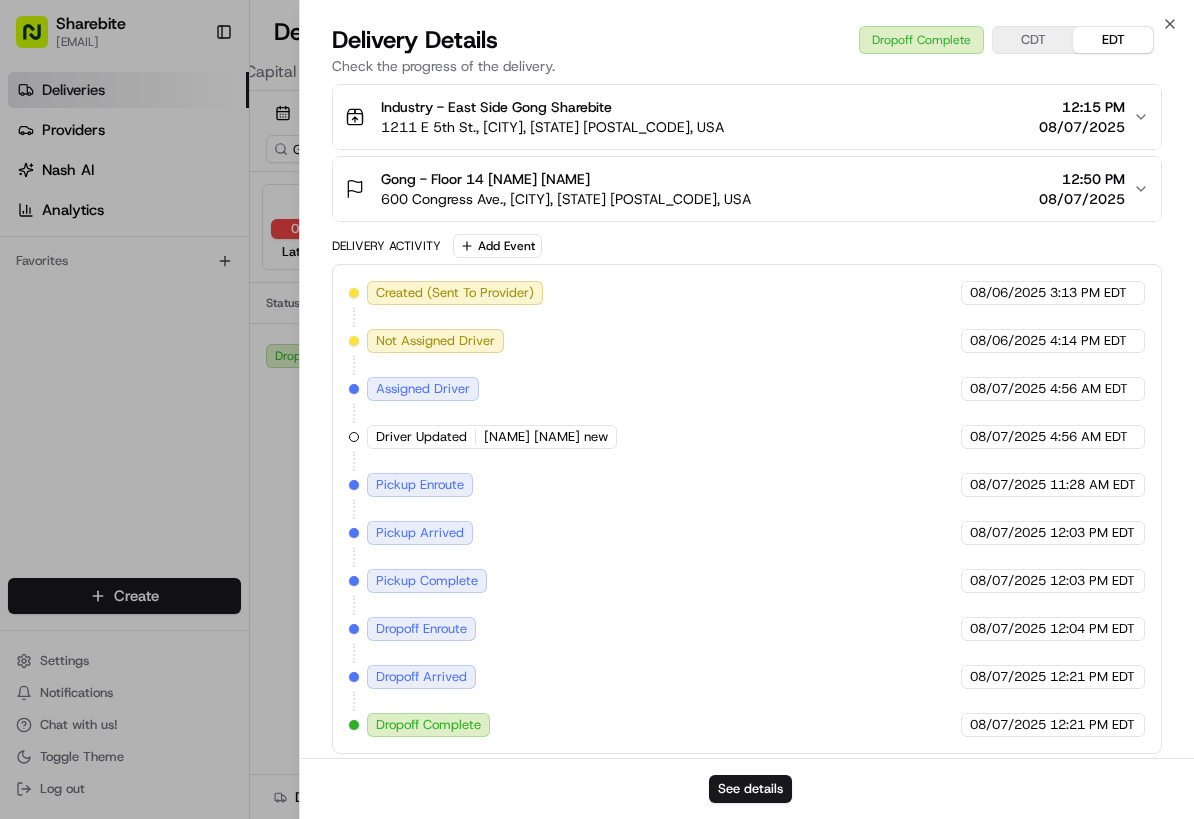 scroll, scrollTop: 0, scrollLeft: 0, axis: both 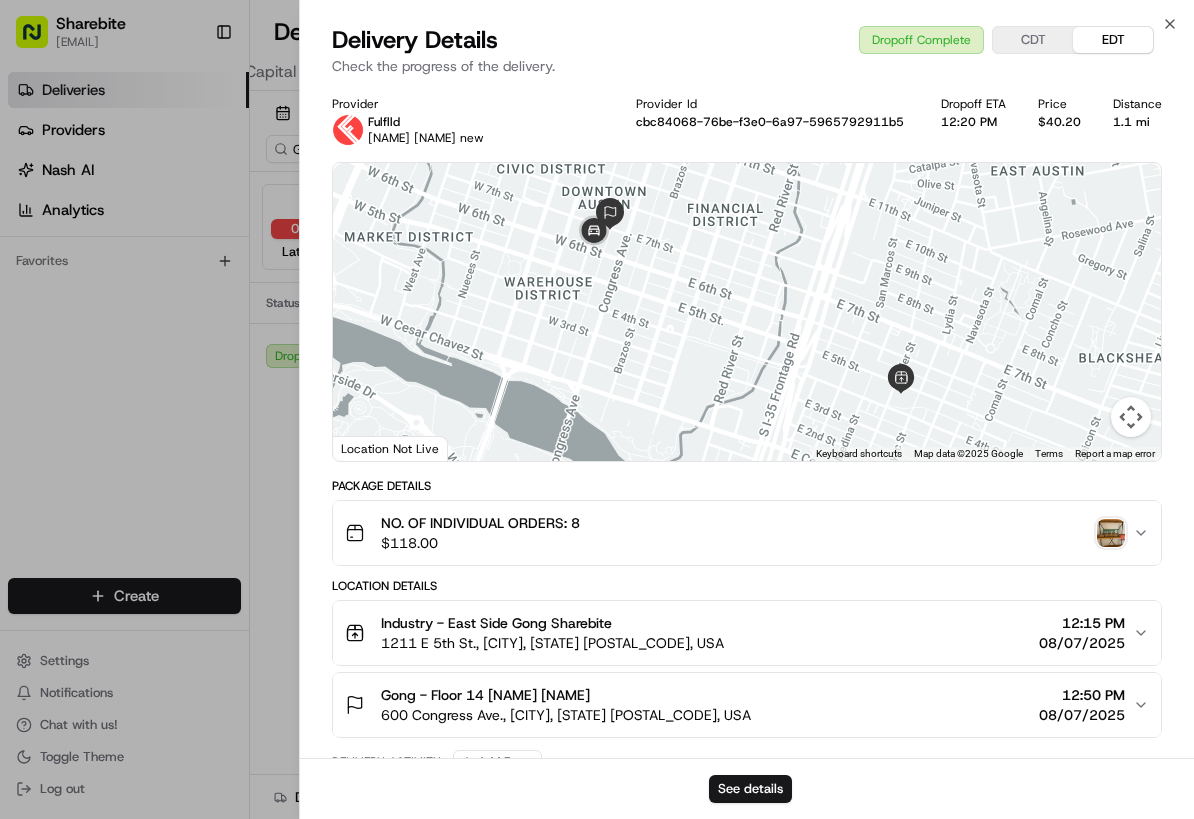 click at bounding box center [1111, 533] 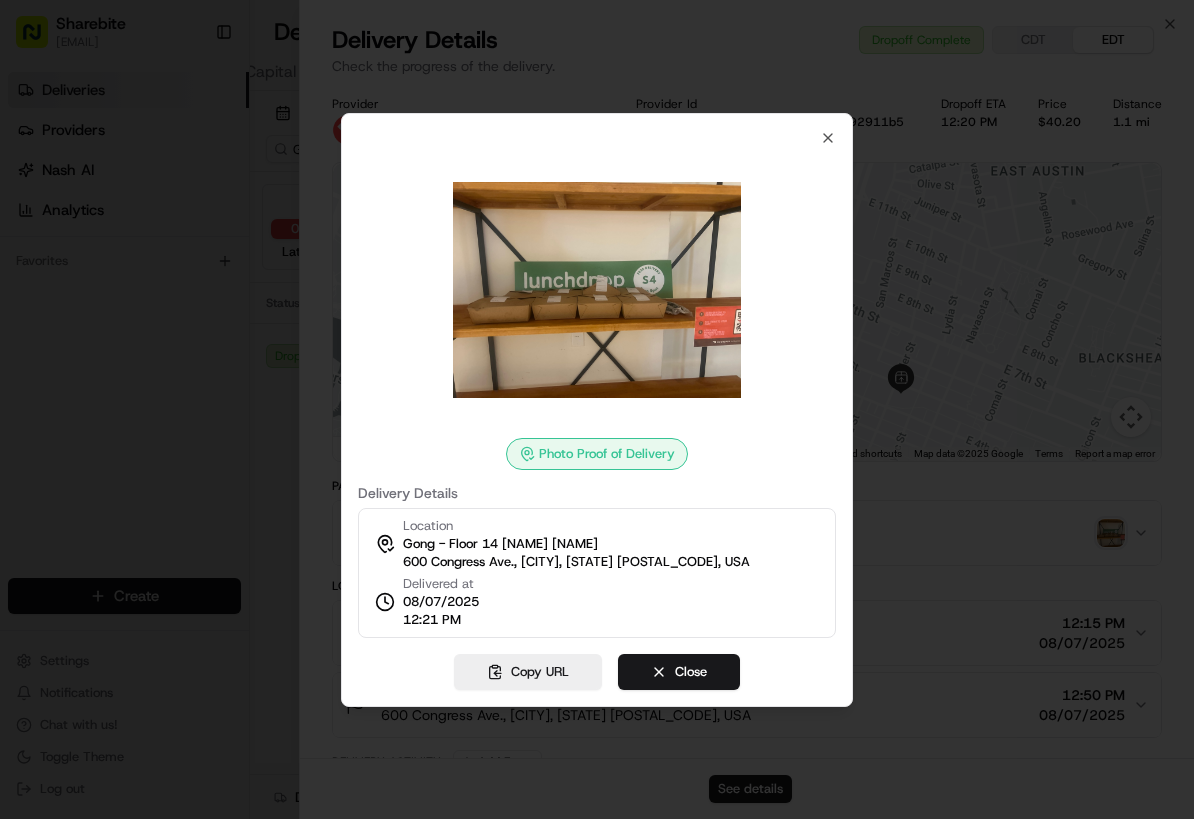 type 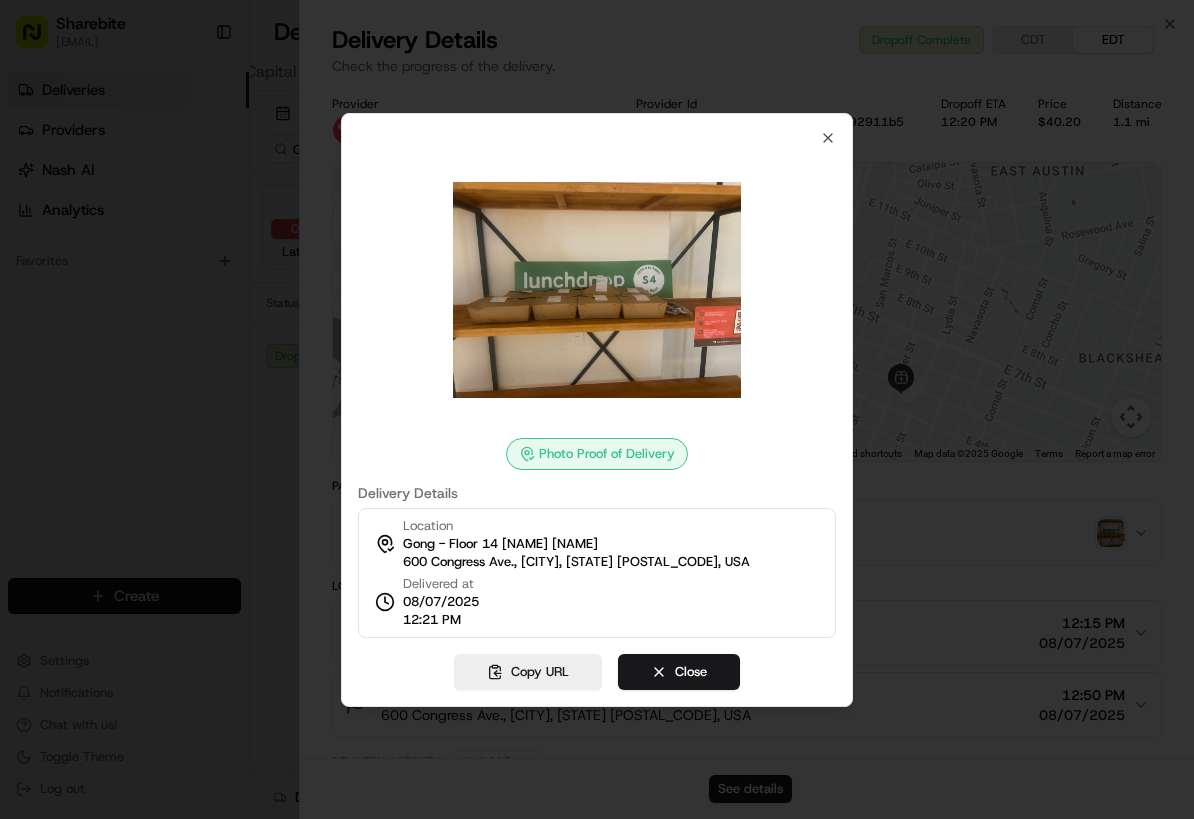 click at bounding box center [597, 409] 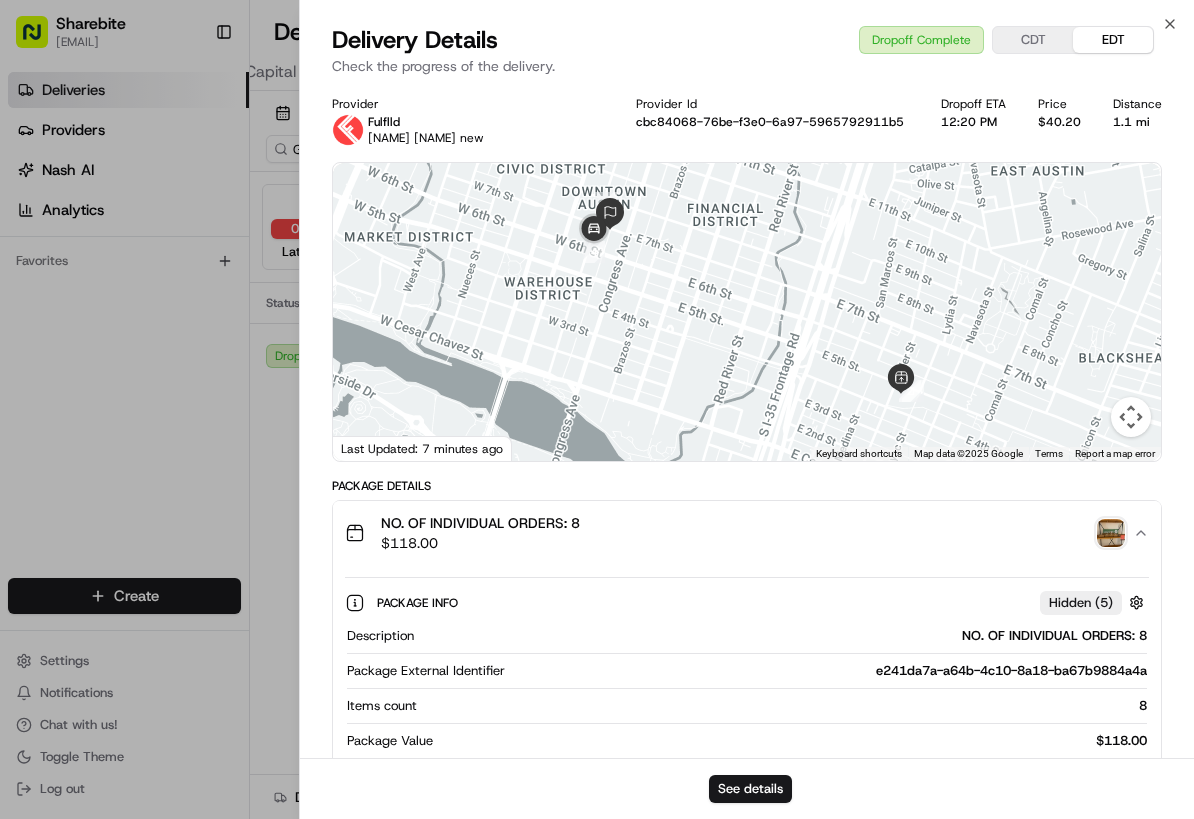 scroll, scrollTop: 806, scrollLeft: 0, axis: vertical 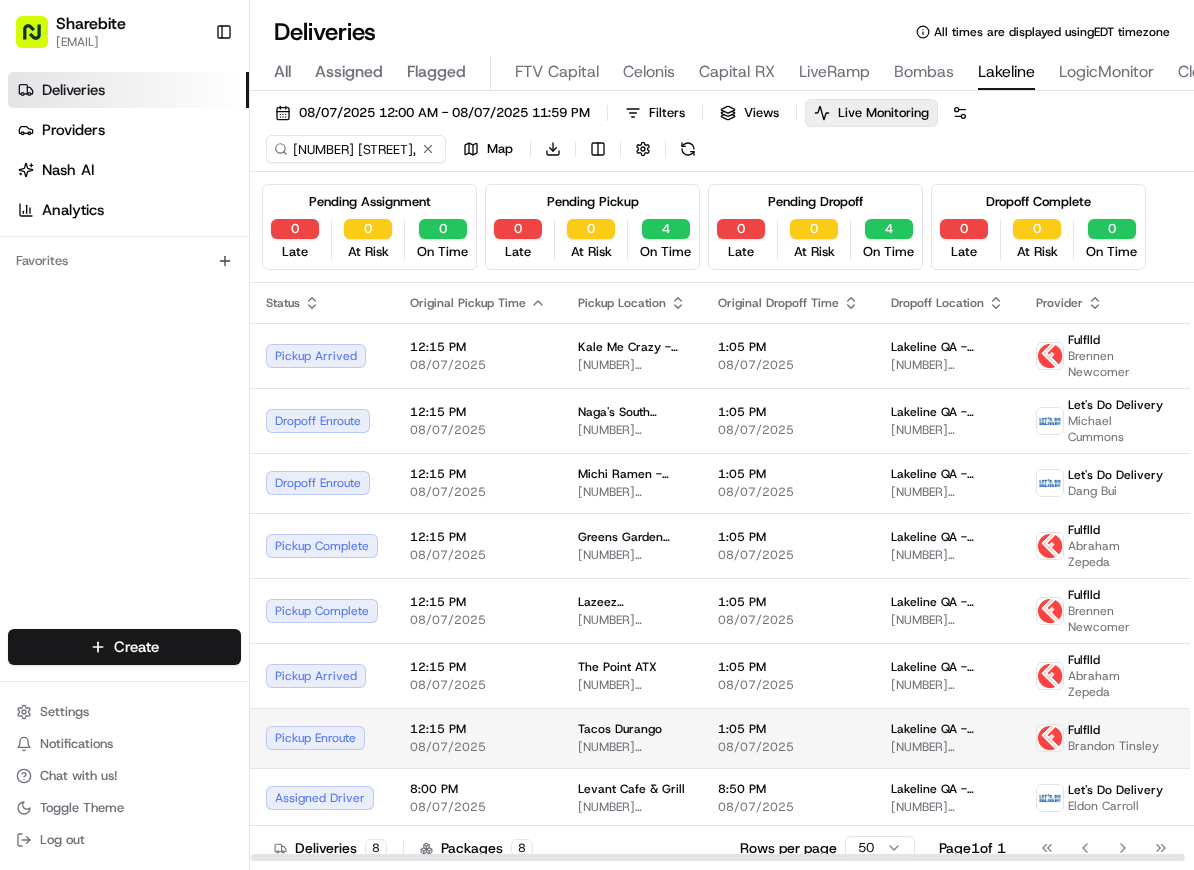 click on "[NUMBER] [STREET], [CITY], [STATE], [COUNTRY]" at bounding box center (632, 747) 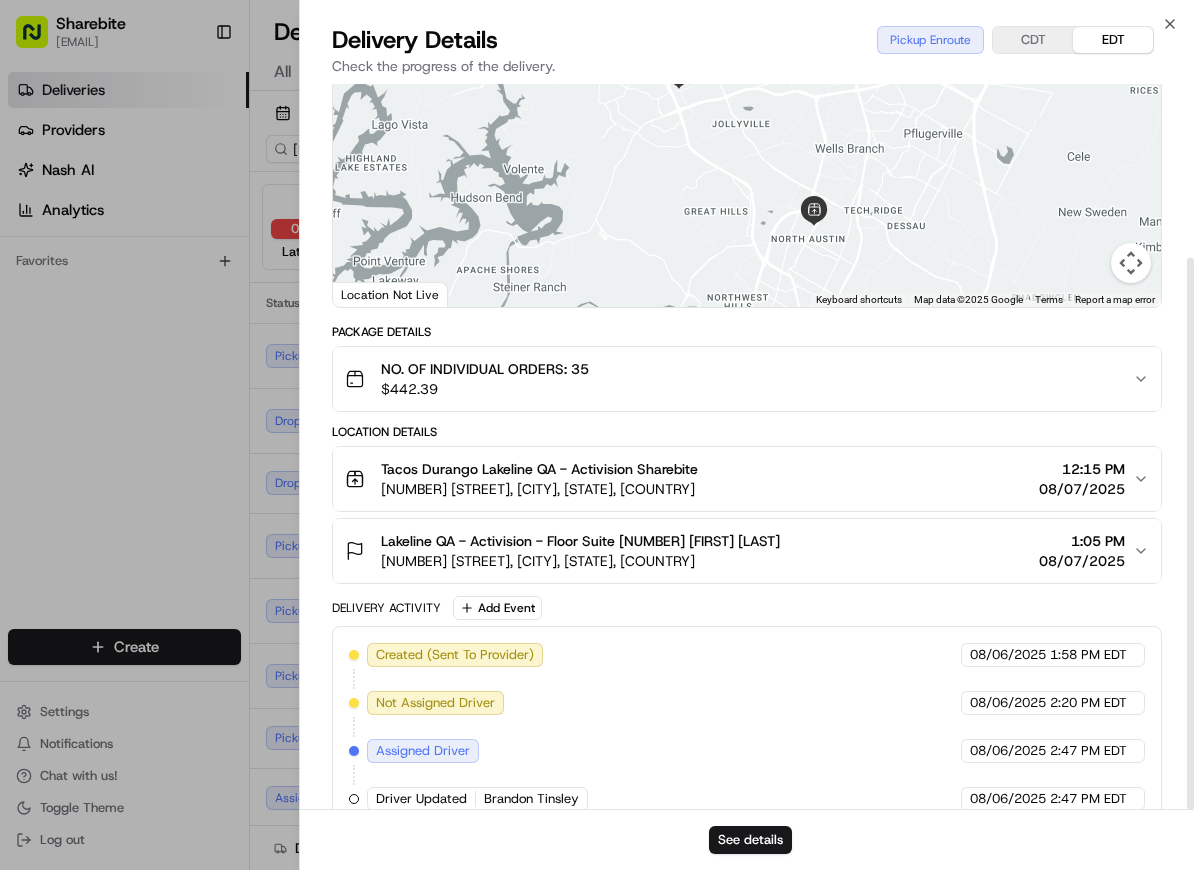 scroll, scrollTop: 228, scrollLeft: 0, axis: vertical 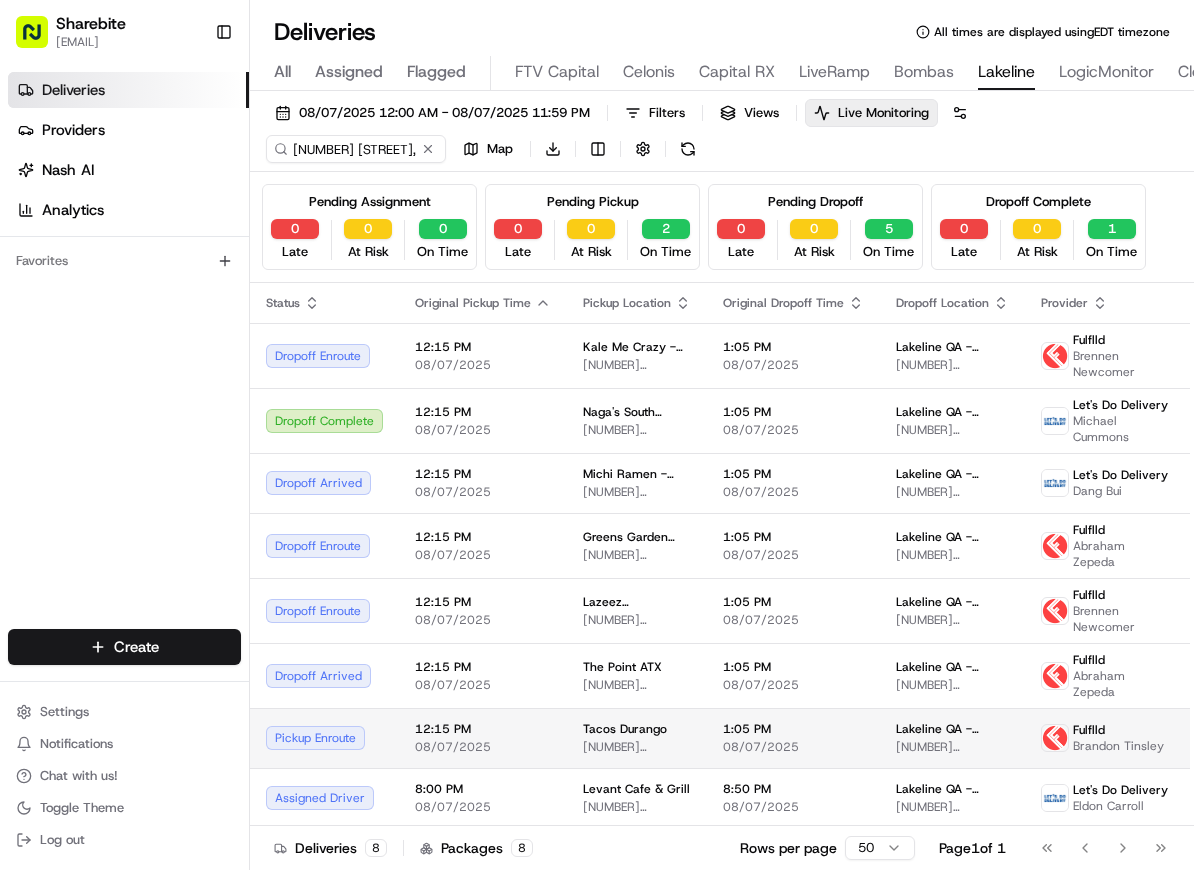 click on "[NUMBER] [STREET], [CITY], [STATE], [COUNTRY]" at bounding box center [637, 747] 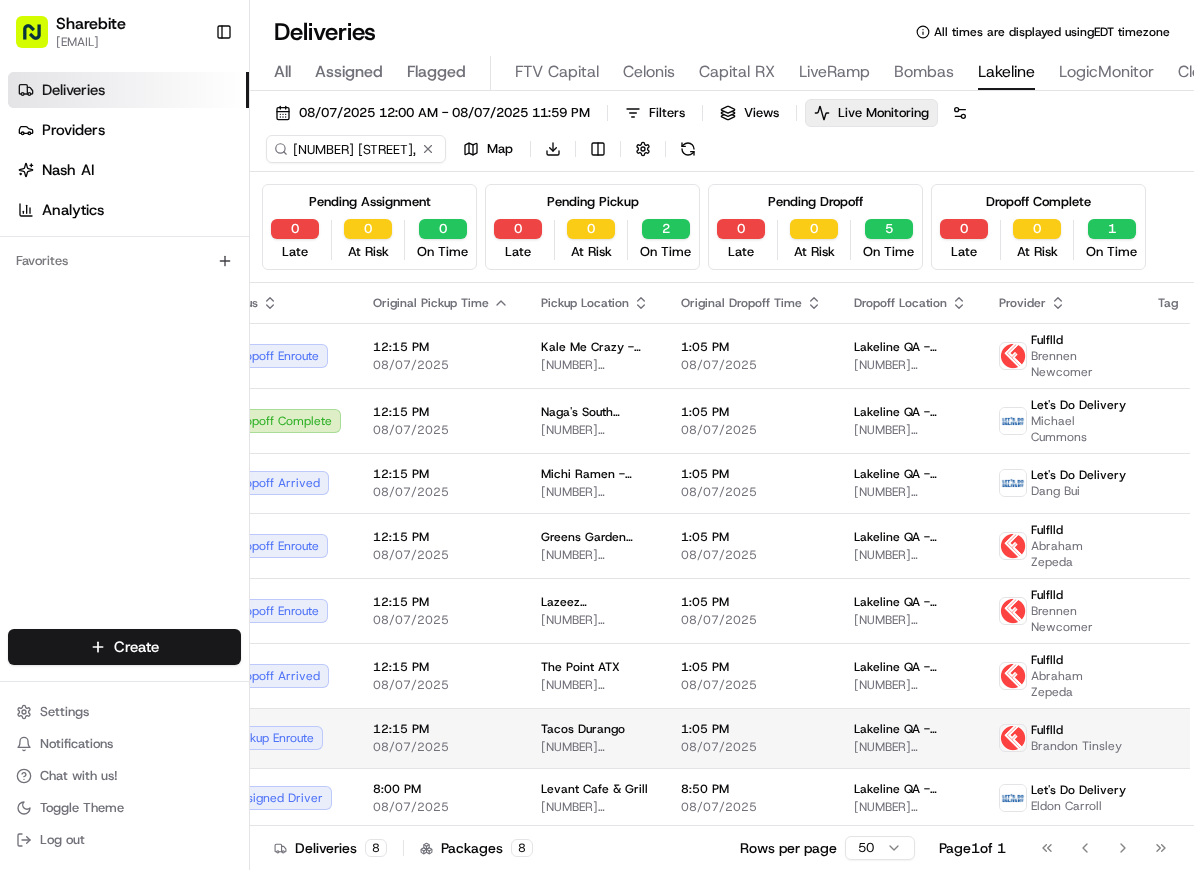 scroll, scrollTop: 0, scrollLeft: 0, axis: both 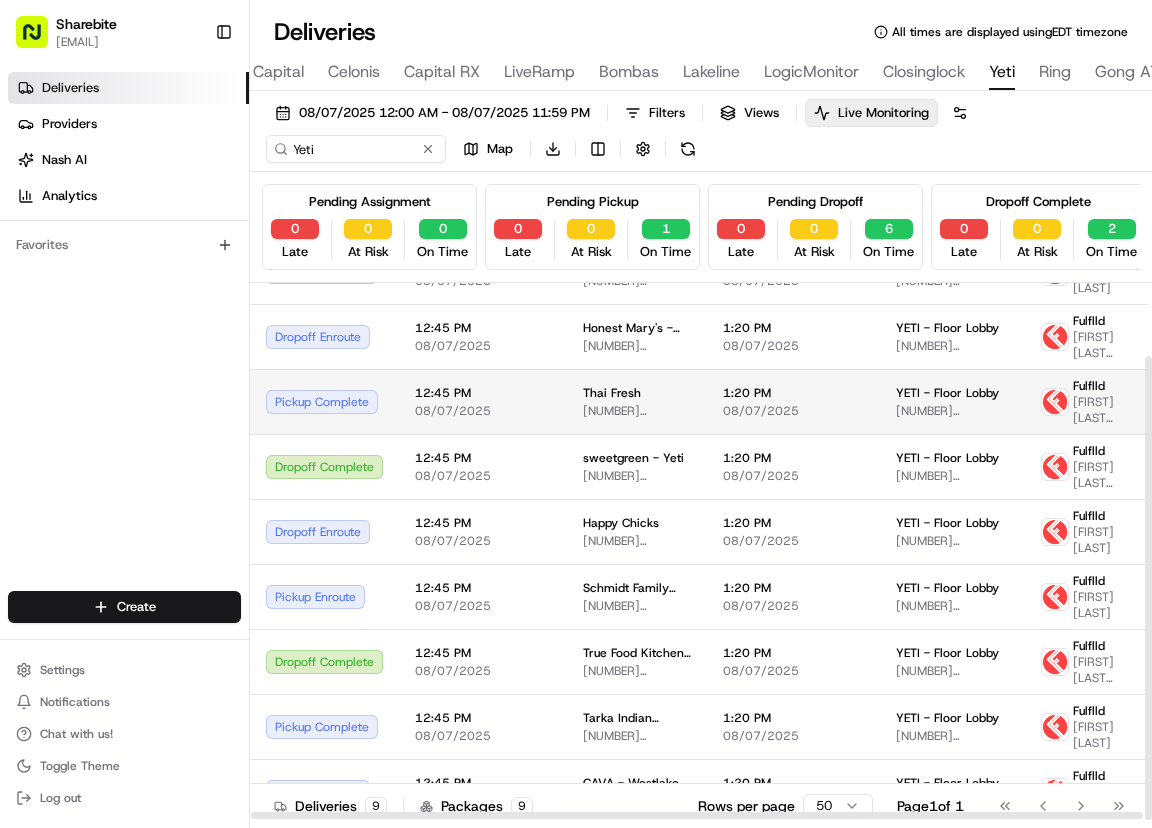 click on "Thai Fresh 909 W Mary St, Austin, TX 78704, USA" at bounding box center [637, 401] 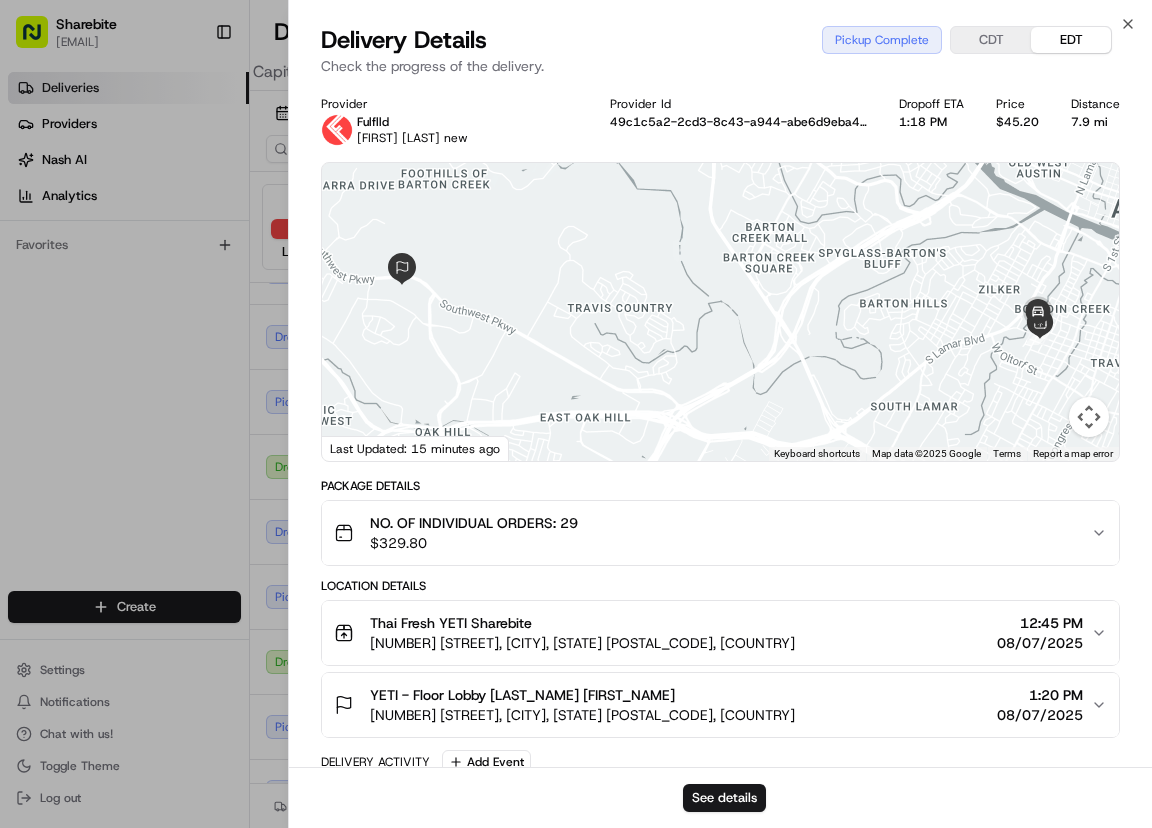 scroll, scrollTop: 365, scrollLeft: 0, axis: vertical 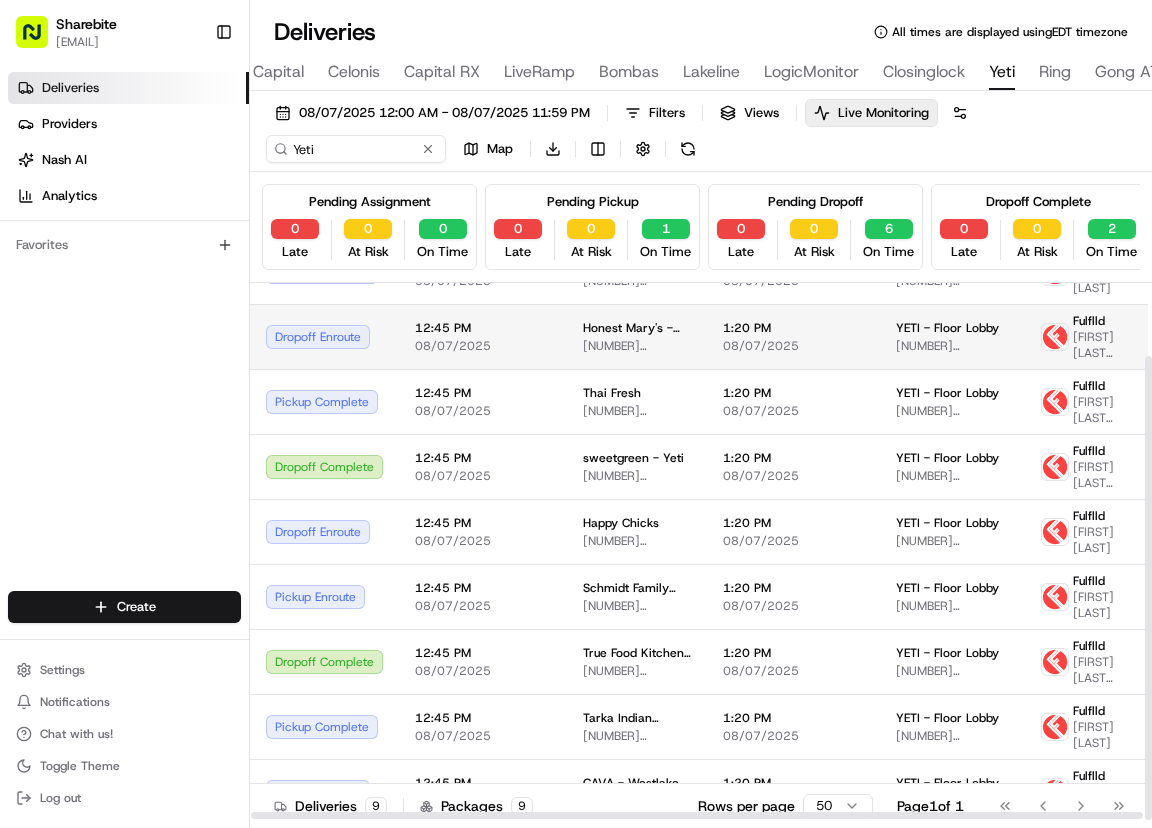 click on "12:45 PM 08/07/2025" at bounding box center [483, 336] 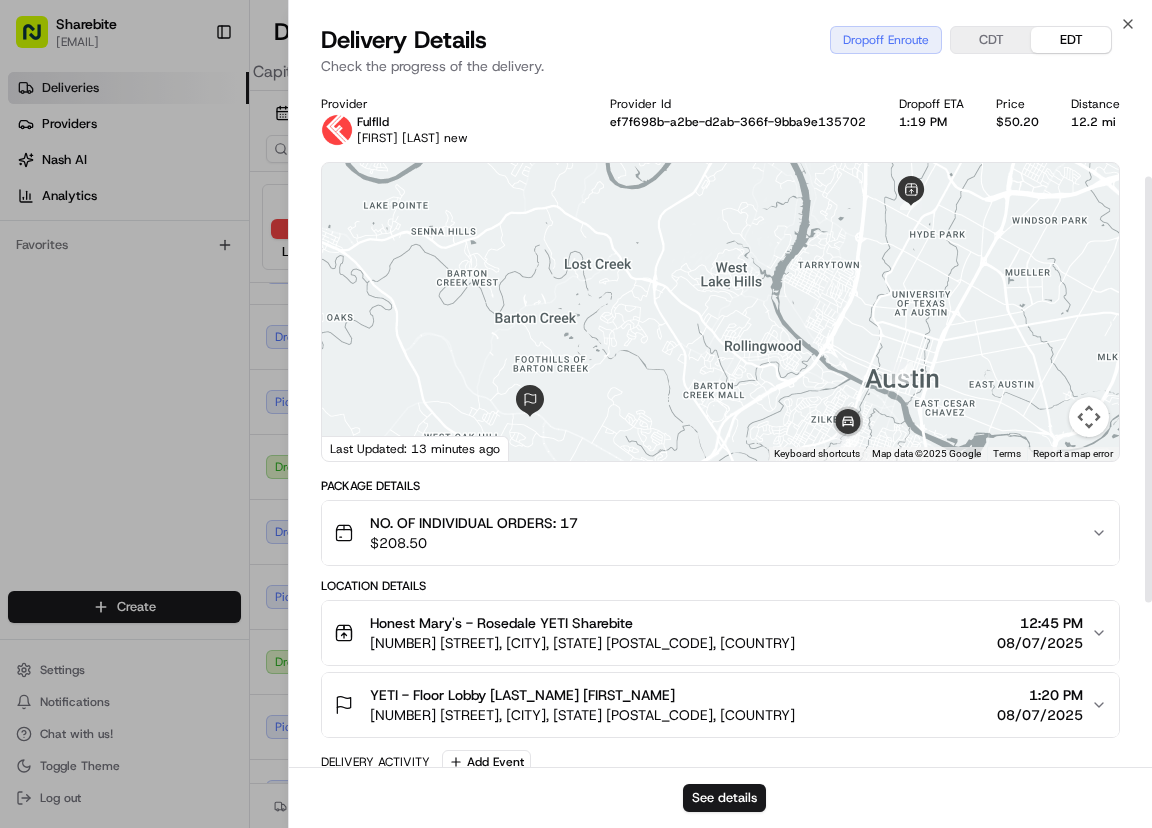 scroll, scrollTop: 412, scrollLeft: 0, axis: vertical 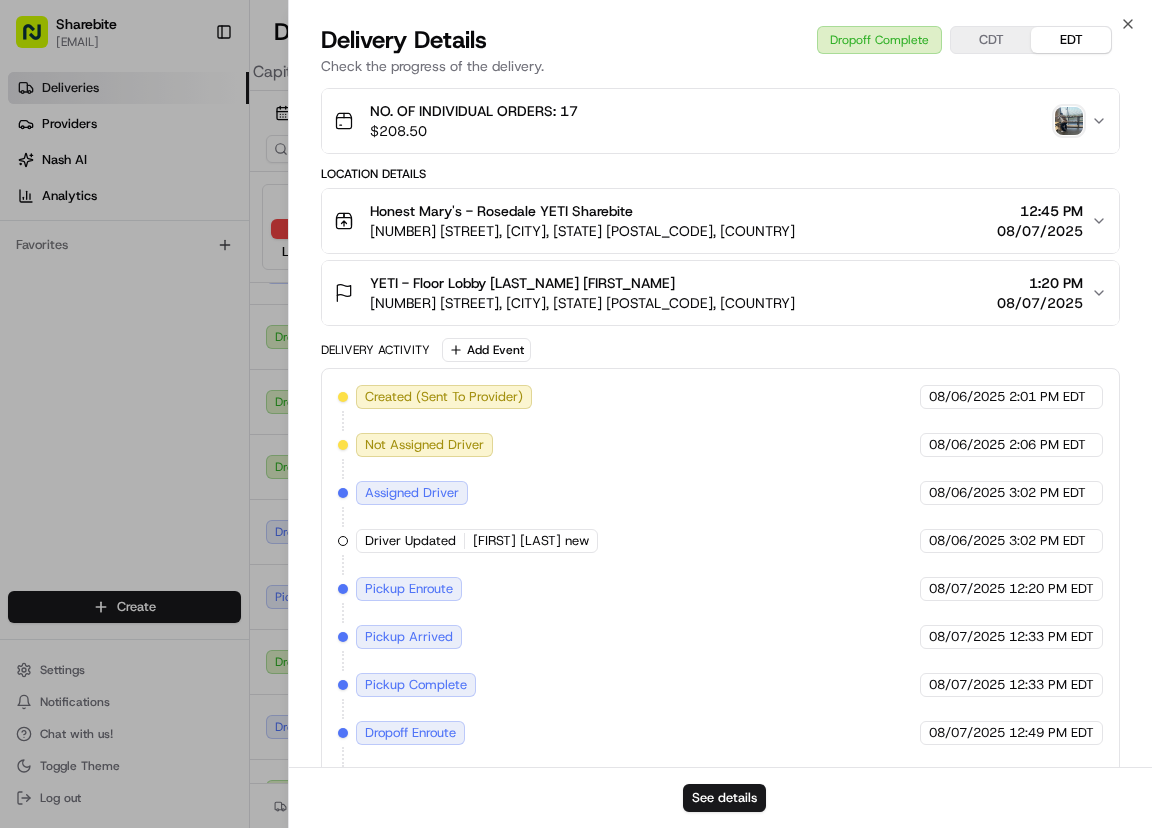 click on "Created (Sent To Provider) Fulflld 08/06/2025 2:01 PM EDT Not Assigned Driver Fulflld 08/06/2025 2:06 PM EDT Assigned Driver Fulflld 08/06/2025 3:02 PM EDT Driver Updated Gary  Applegate new Fulflld 08/06/2025 3:02 PM EDT Pickup Enroute Fulflld 08/07/2025 12:20 PM EDT Pickup Arrived Fulflld 08/07/2025 12:33 PM EDT Pickup Complete Fulflld 08/07/2025 12:33 PM EDT Dropoff Enroute Fulflld 08/07/2025 12:49 PM EDT Dropoff Arrived Fulflld 08/07/2025 1:10 PM EDT Dropoff Complete Fulflld 08/07/2025 1:10 PM EDT" at bounding box center (720, 613) 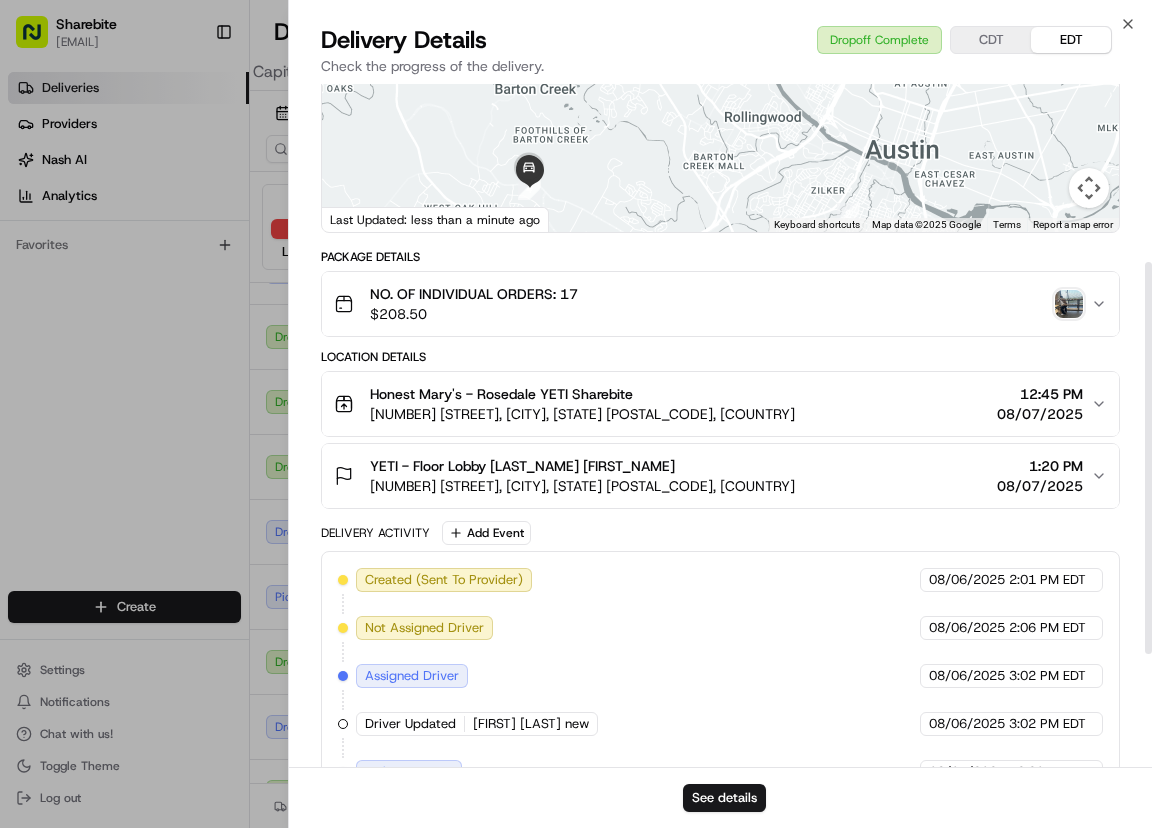 scroll, scrollTop: 322, scrollLeft: 0, axis: vertical 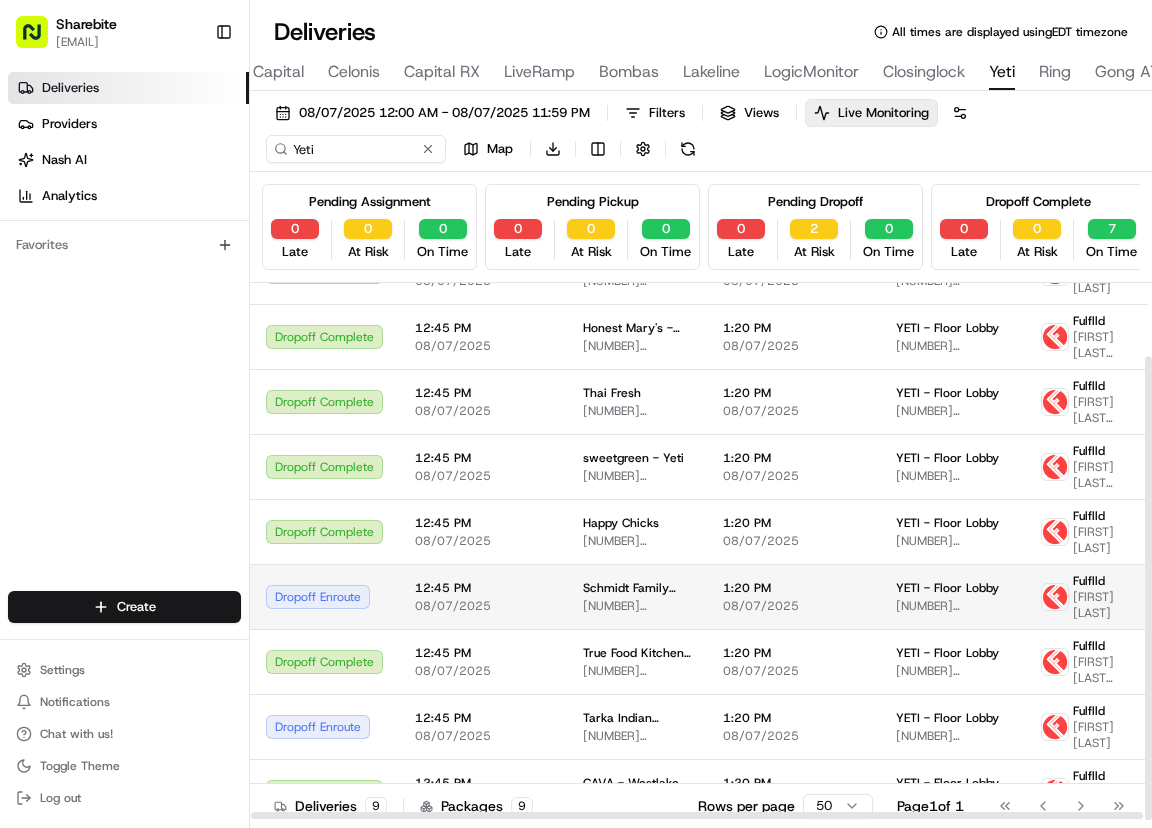 click on "Schmidt Family Barbecue 12532 FM2244, Bee Cave, TX 78738, USA" at bounding box center (637, 596) 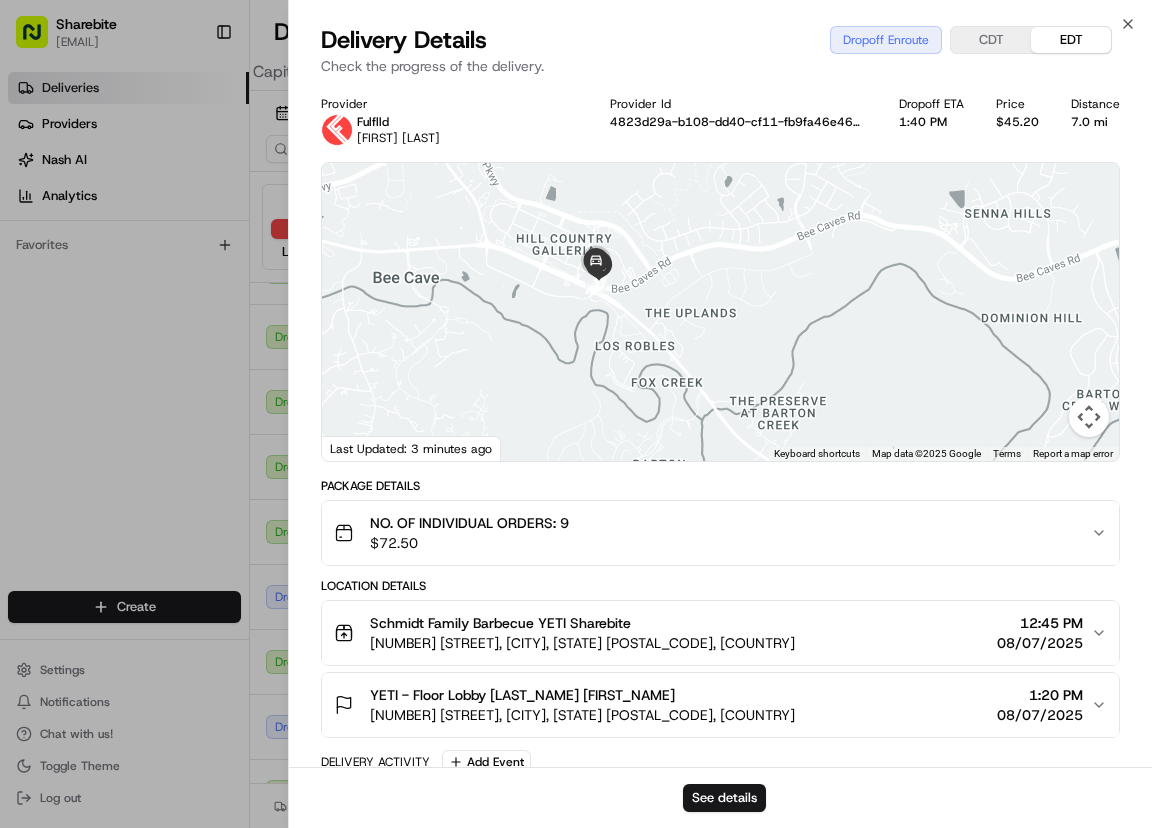 drag, startPoint x: 574, startPoint y: 244, endPoint x: 638, endPoint y: 384, distance: 153.93506 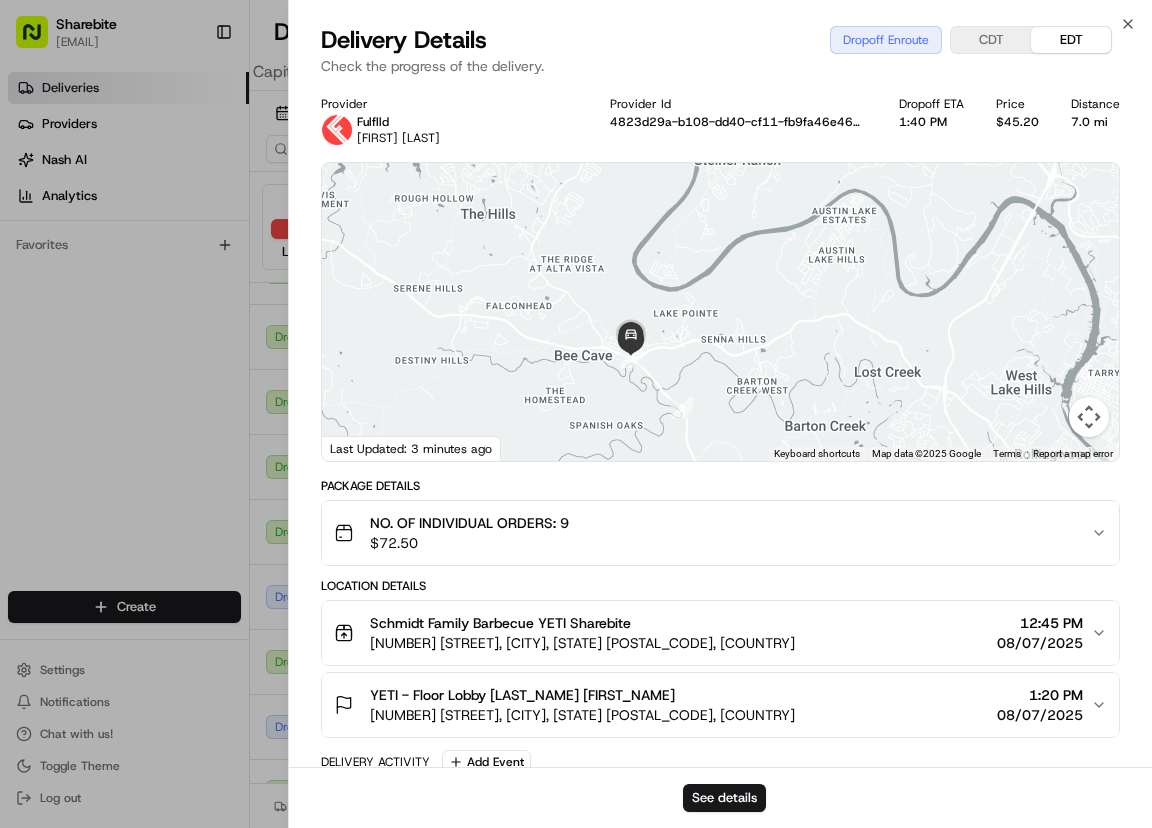 scroll, scrollTop: 412, scrollLeft: 0, axis: vertical 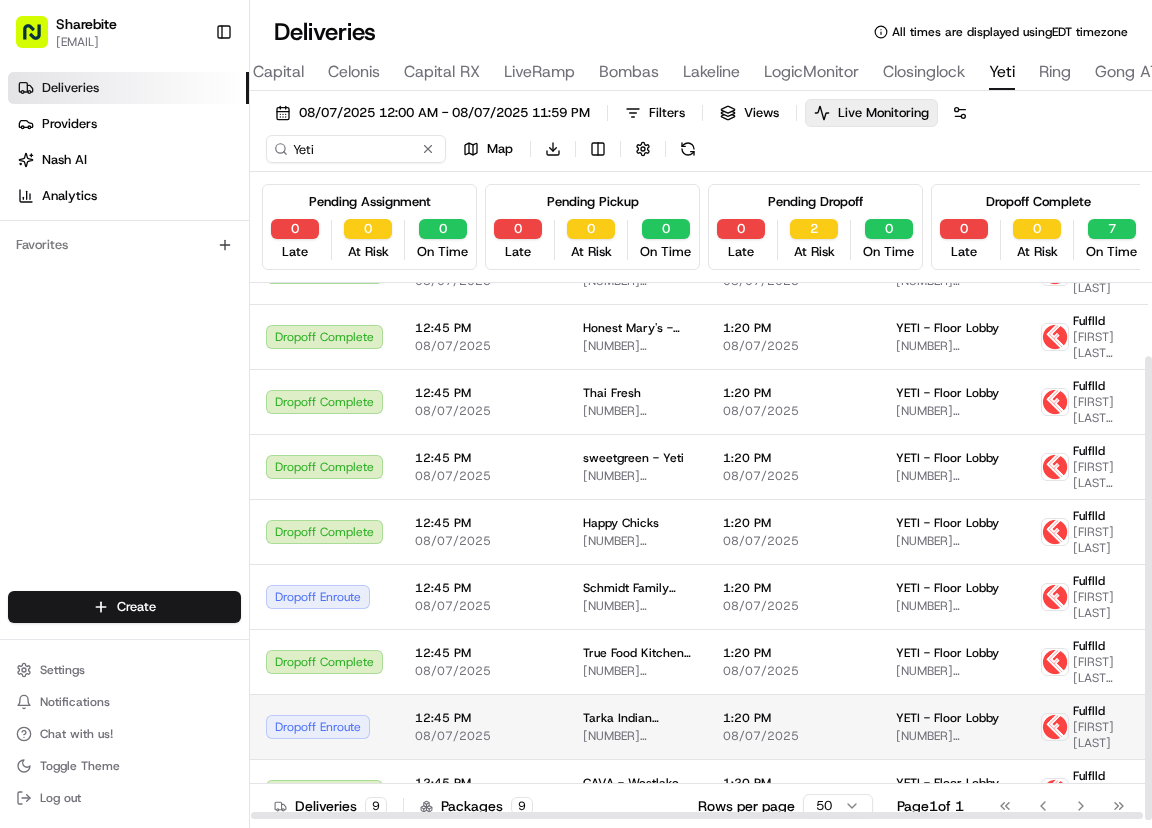 click on "12:45 PM 08/07/2025" at bounding box center [483, 726] 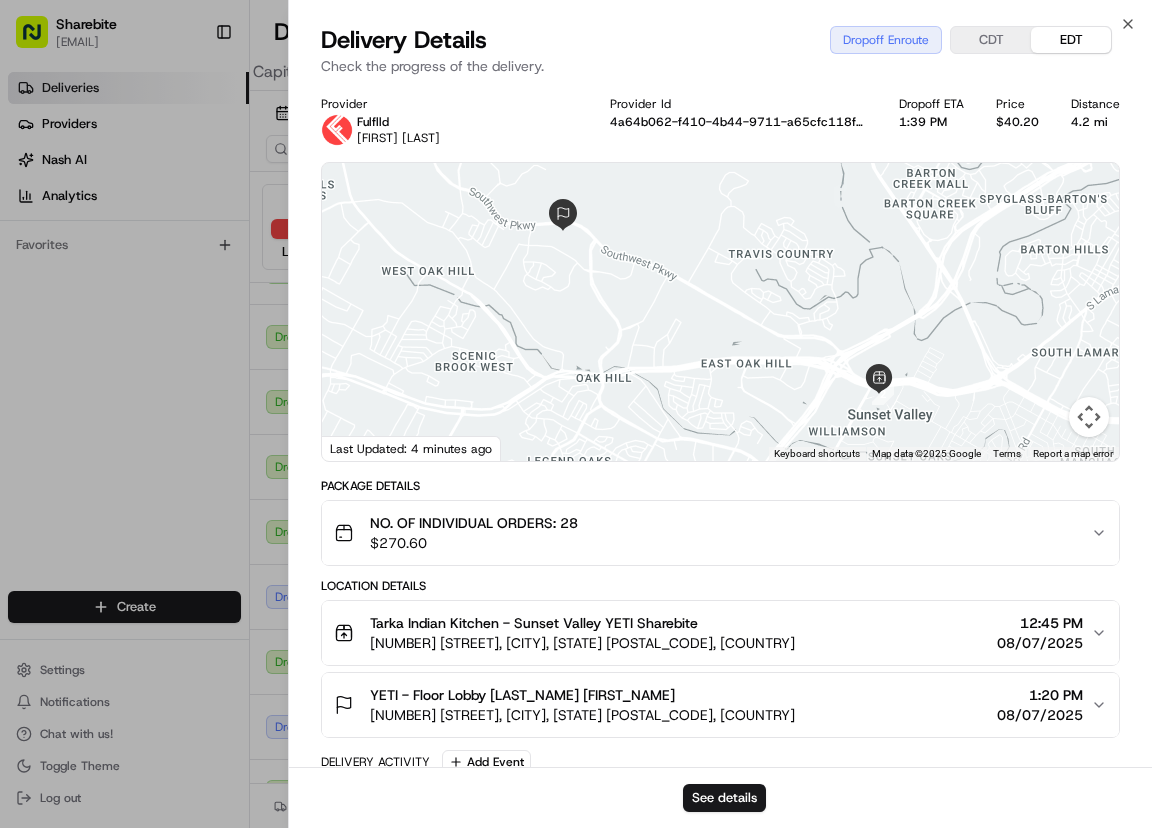 scroll, scrollTop: 412, scrollLeft: 0, axis: vertical 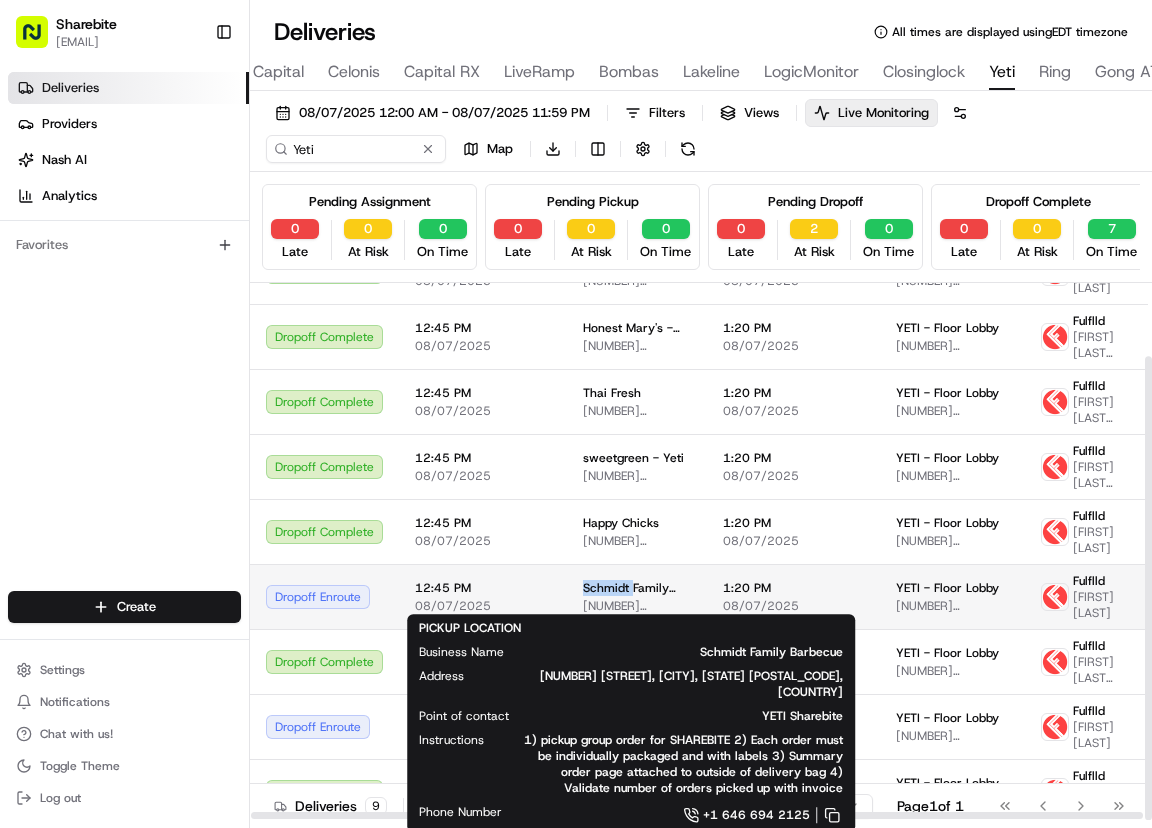 drag, startPoint x: 561, startPoint y: 571, endPoint x: 626, endPoint y: 582, distance: 65.9242 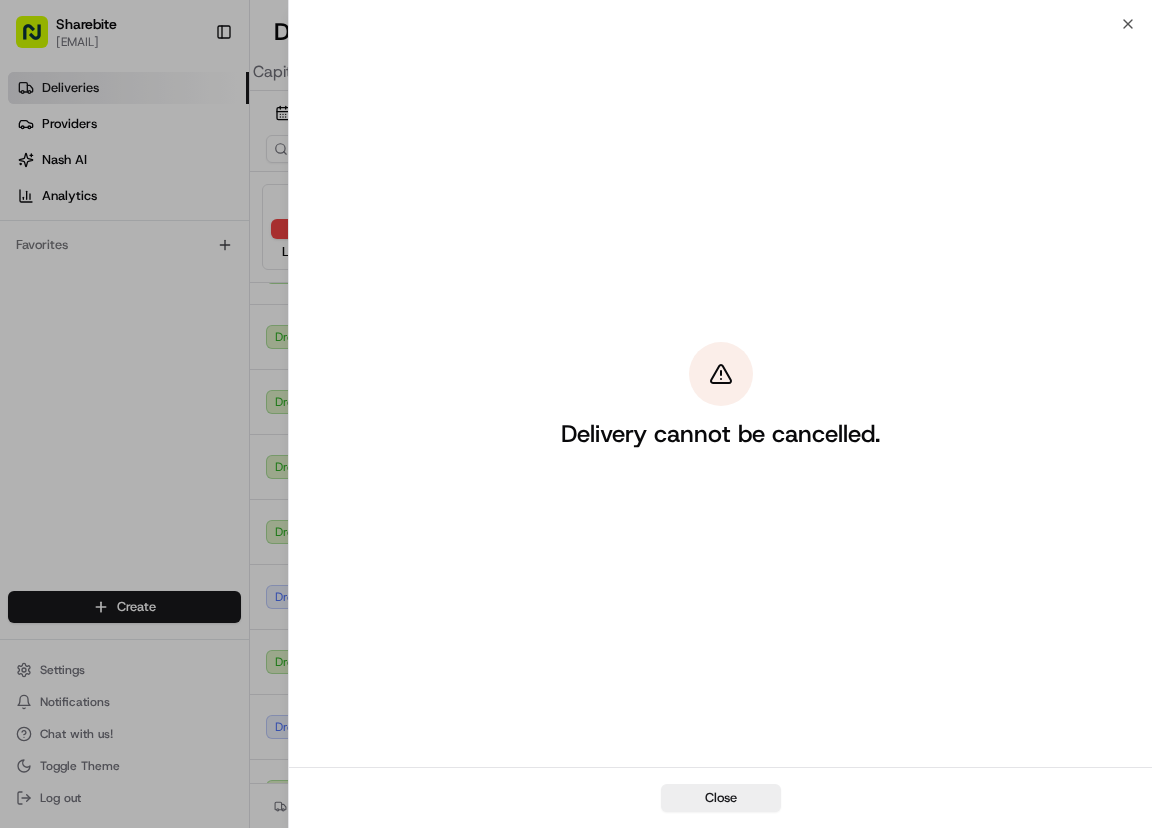 click on "Delivery cannot be cancelled." at bounding box center (720, 395) 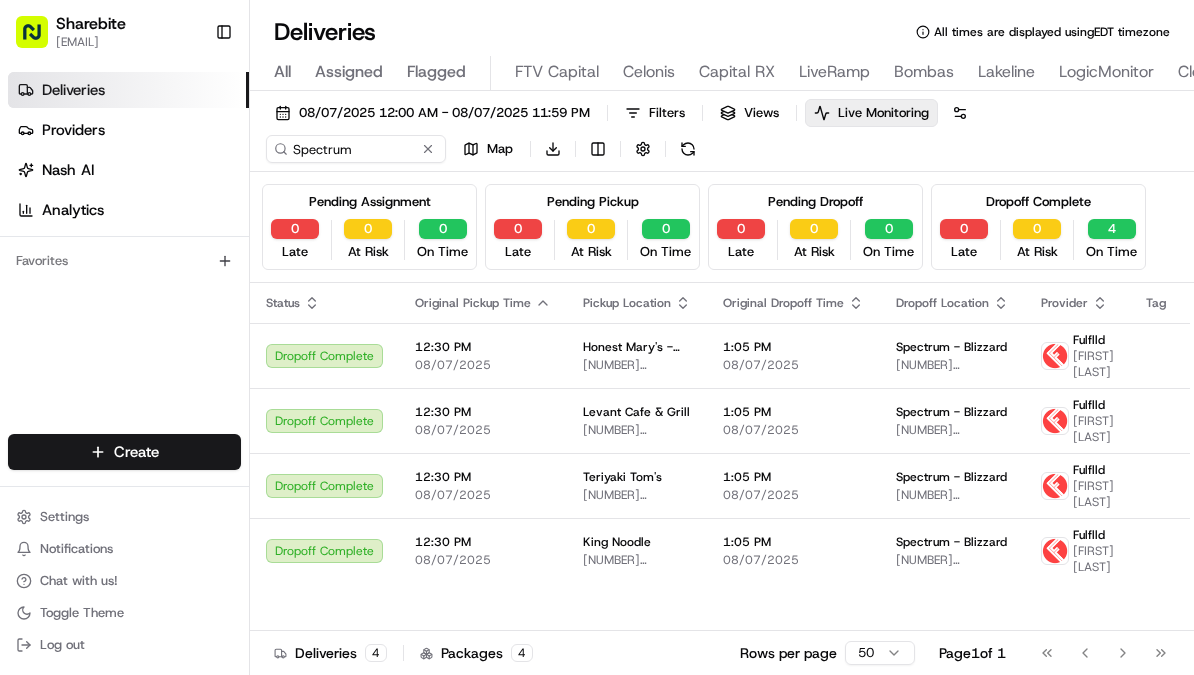 scroll, scrollTop: 0, scrollLeft: 0, axis: both 